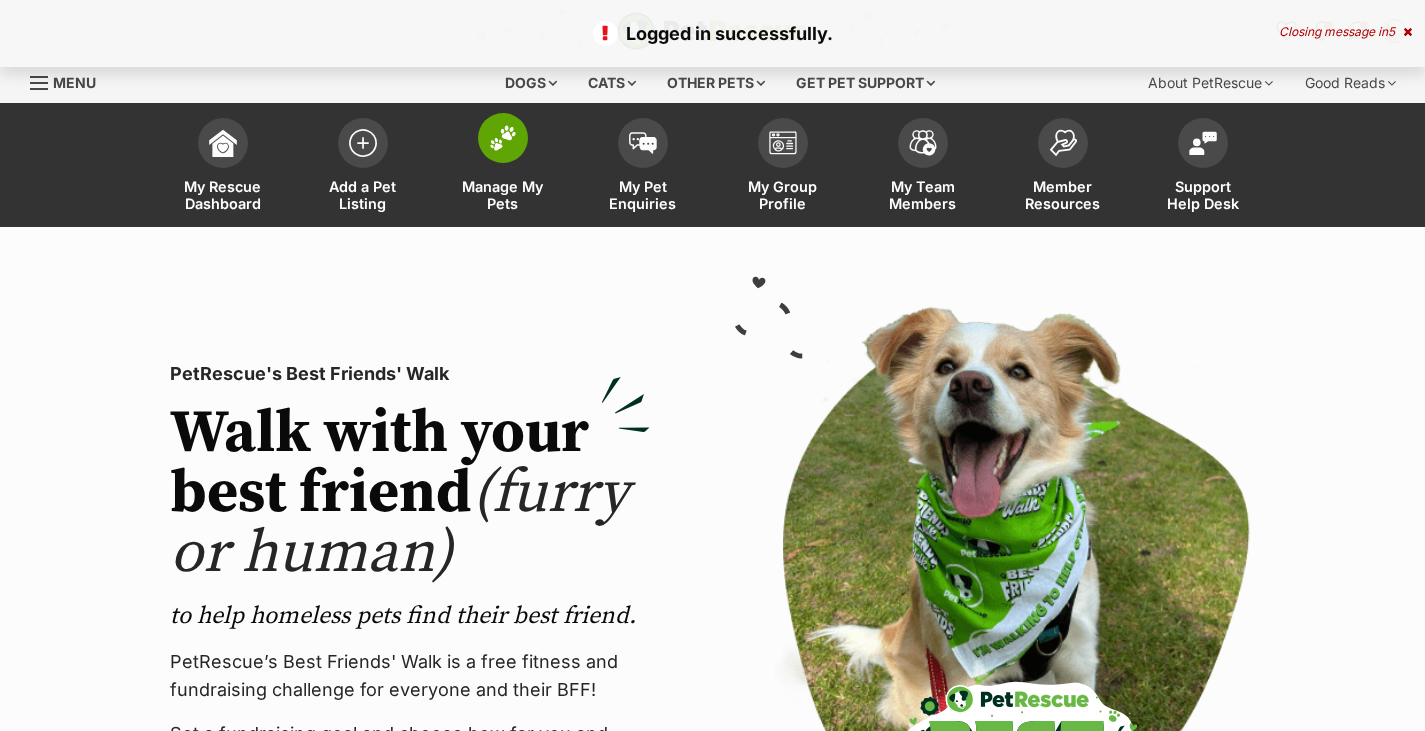 scroll, scrollTop: 0, scrollLeft: 0, axis: both 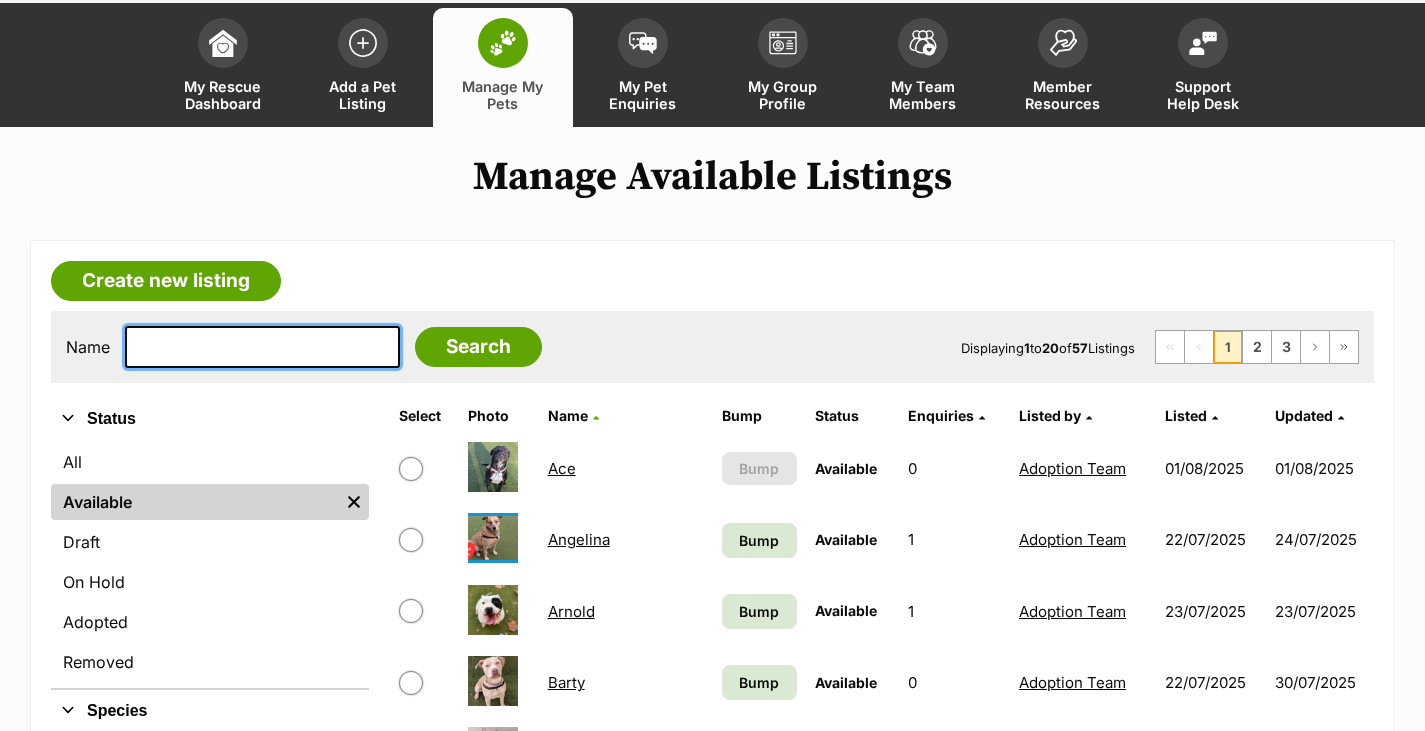 drag, startPoint x: 211, startPoint y: 351, endPoint x: 106, endPoint y: 358, distance: 105.23308 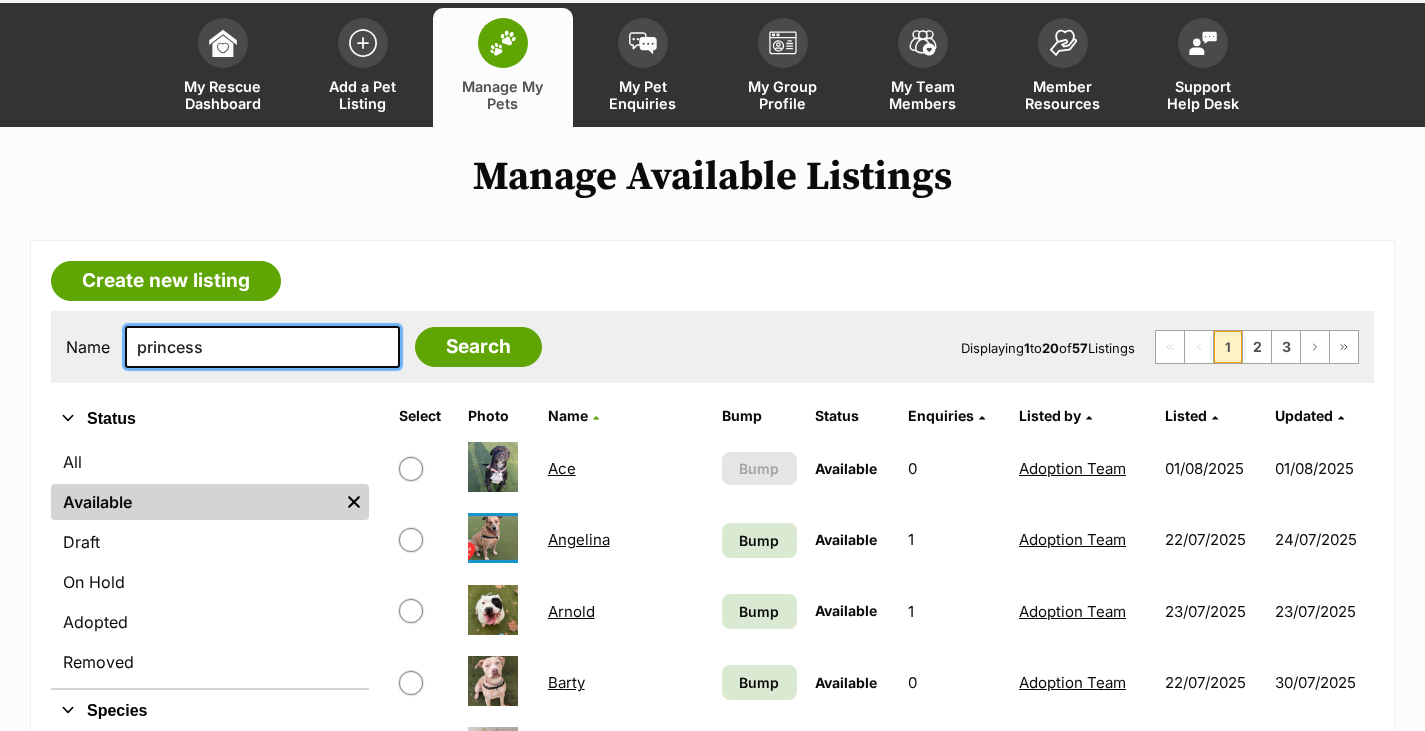 type on "princess" 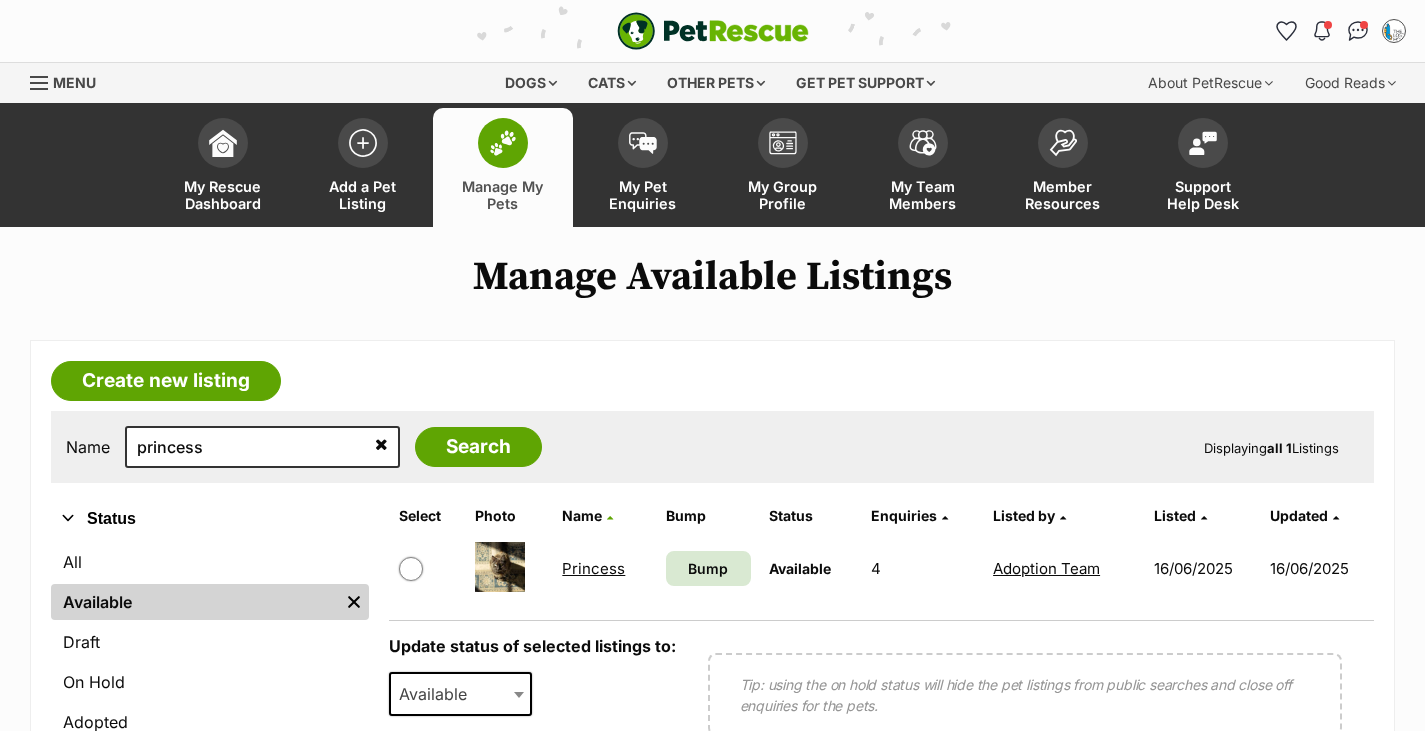 scroll, scrollTop: 0, scrollLeft: 0, axis: both 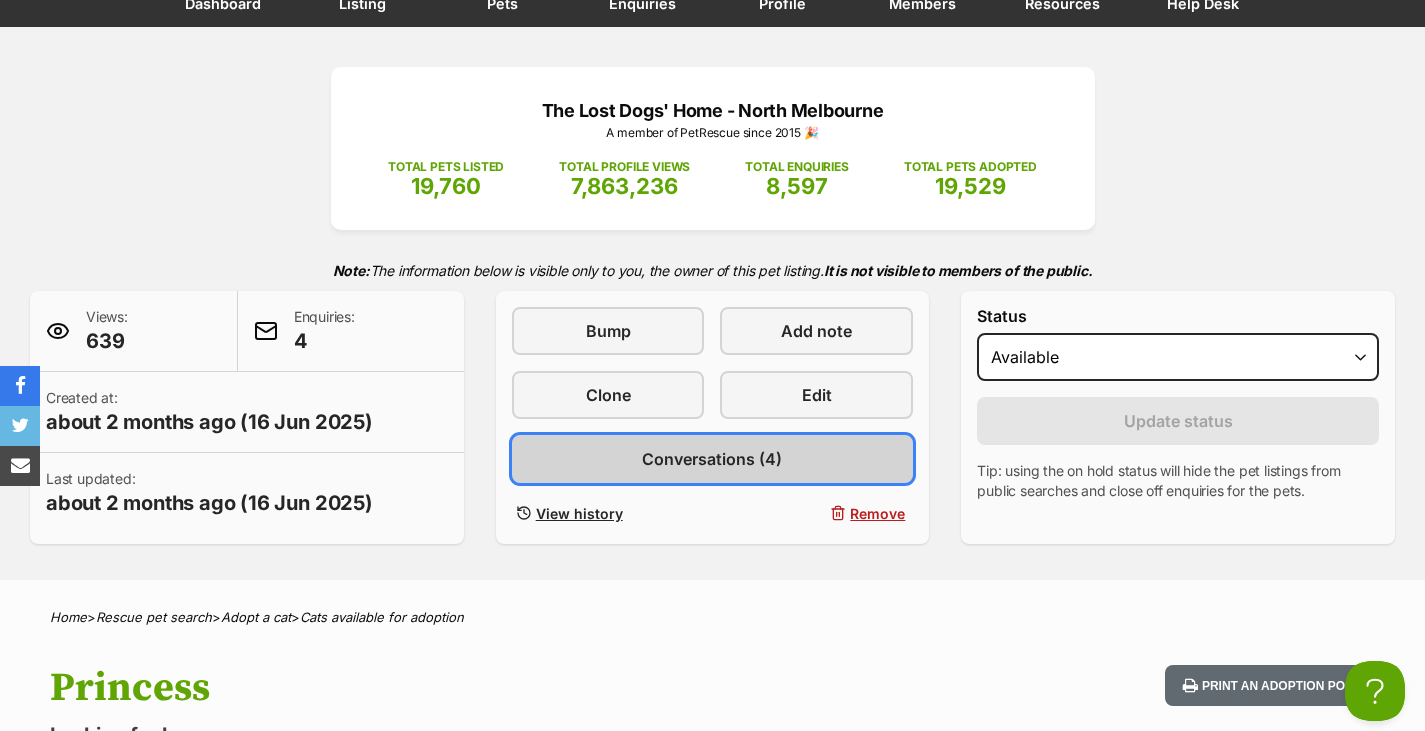 click on "Conversations (4)" at bounding box center [712, 459] 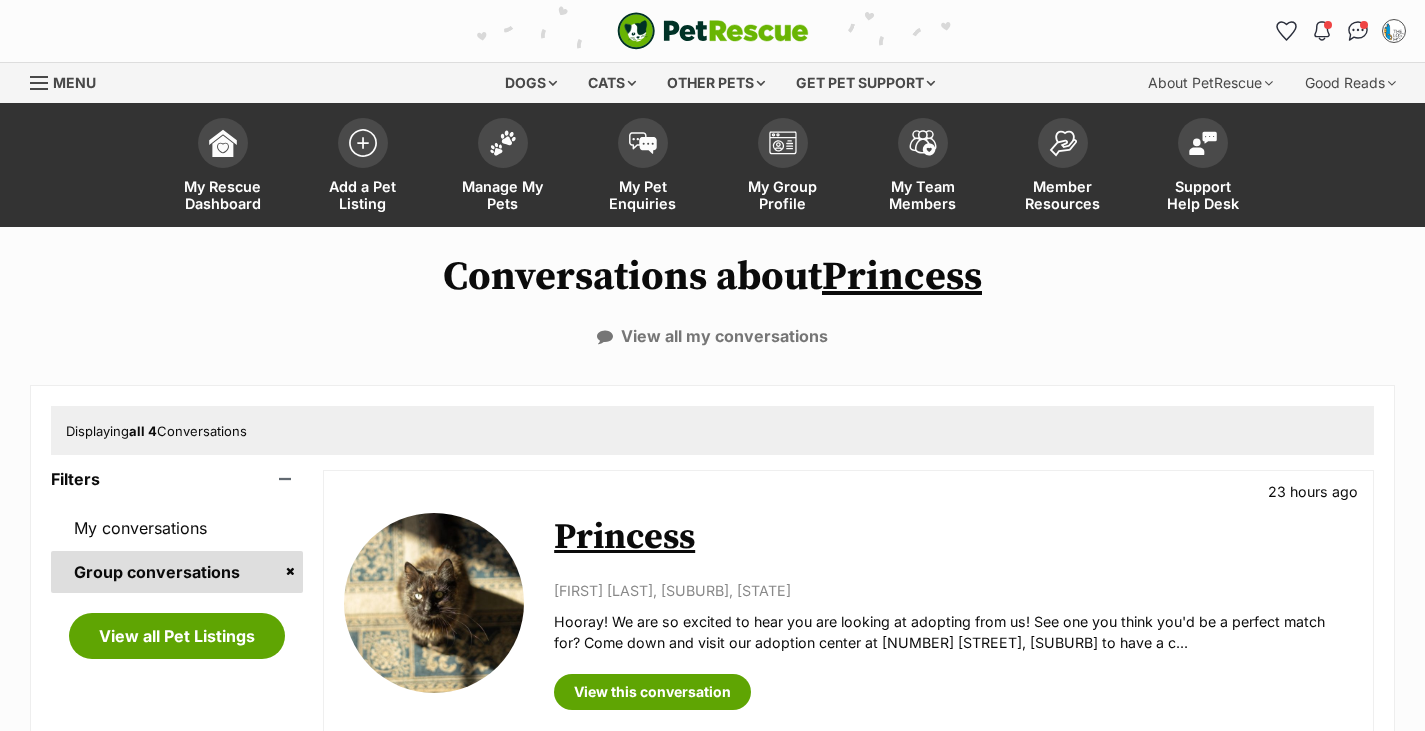 scroll, scrollTop: 0, scrollLeft: 0, axis: both 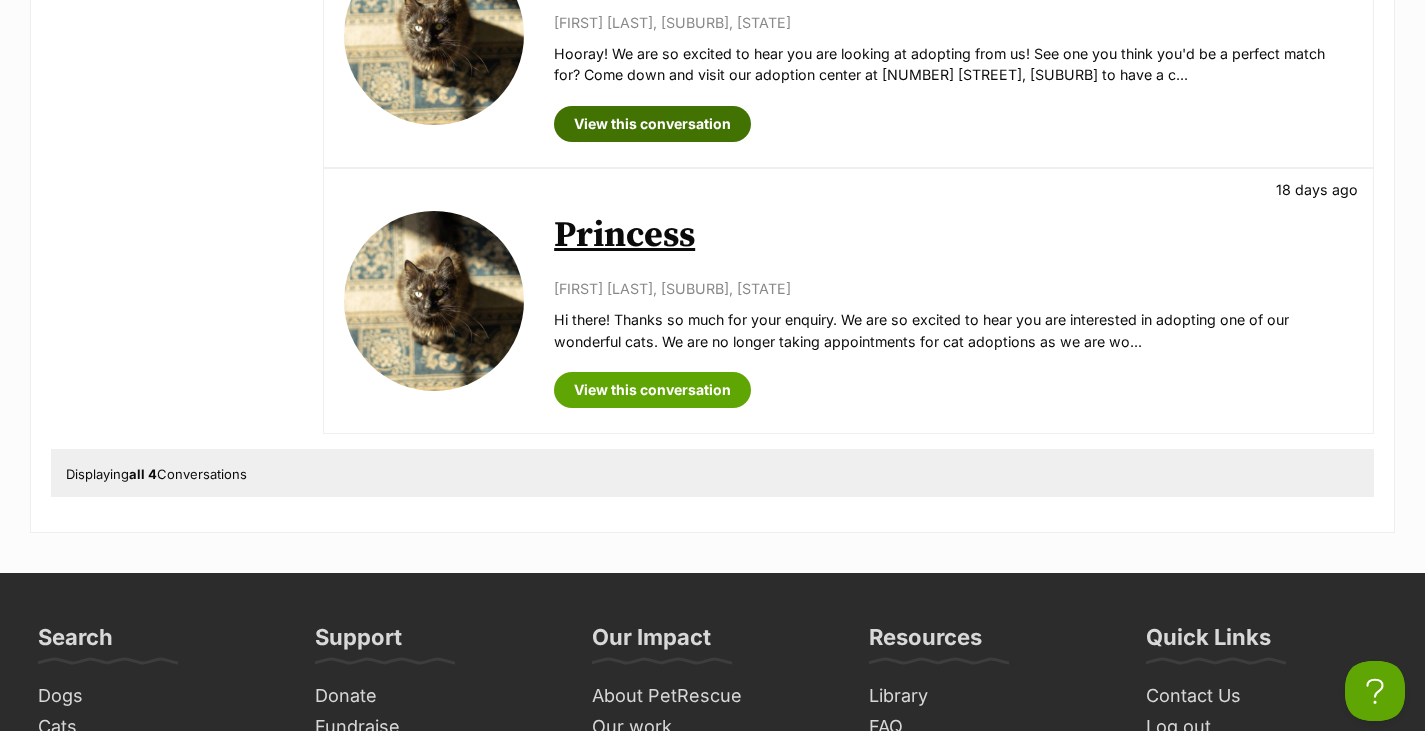 click on "View this conversation" at bounding box center [652, 124] 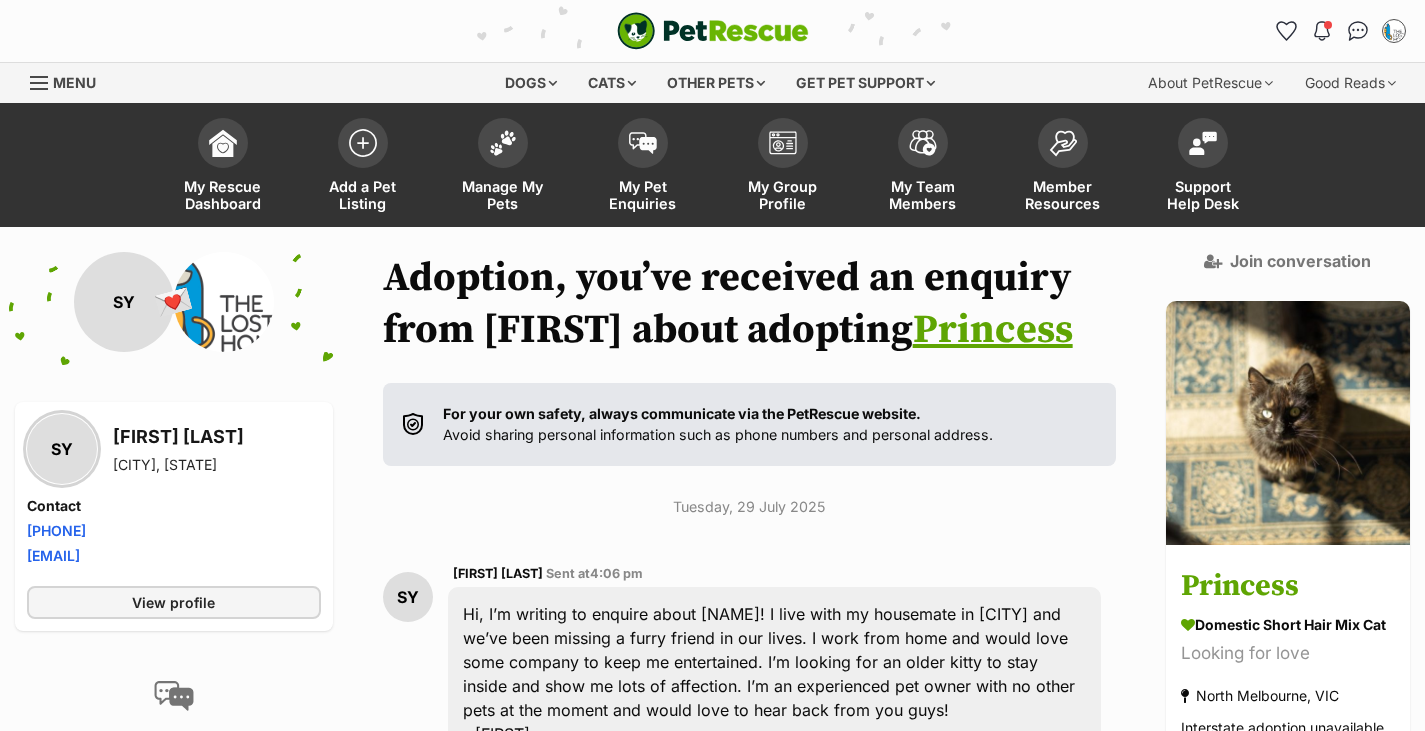scroll, scrollTop: 0, scrollLeft: 0, axis: both 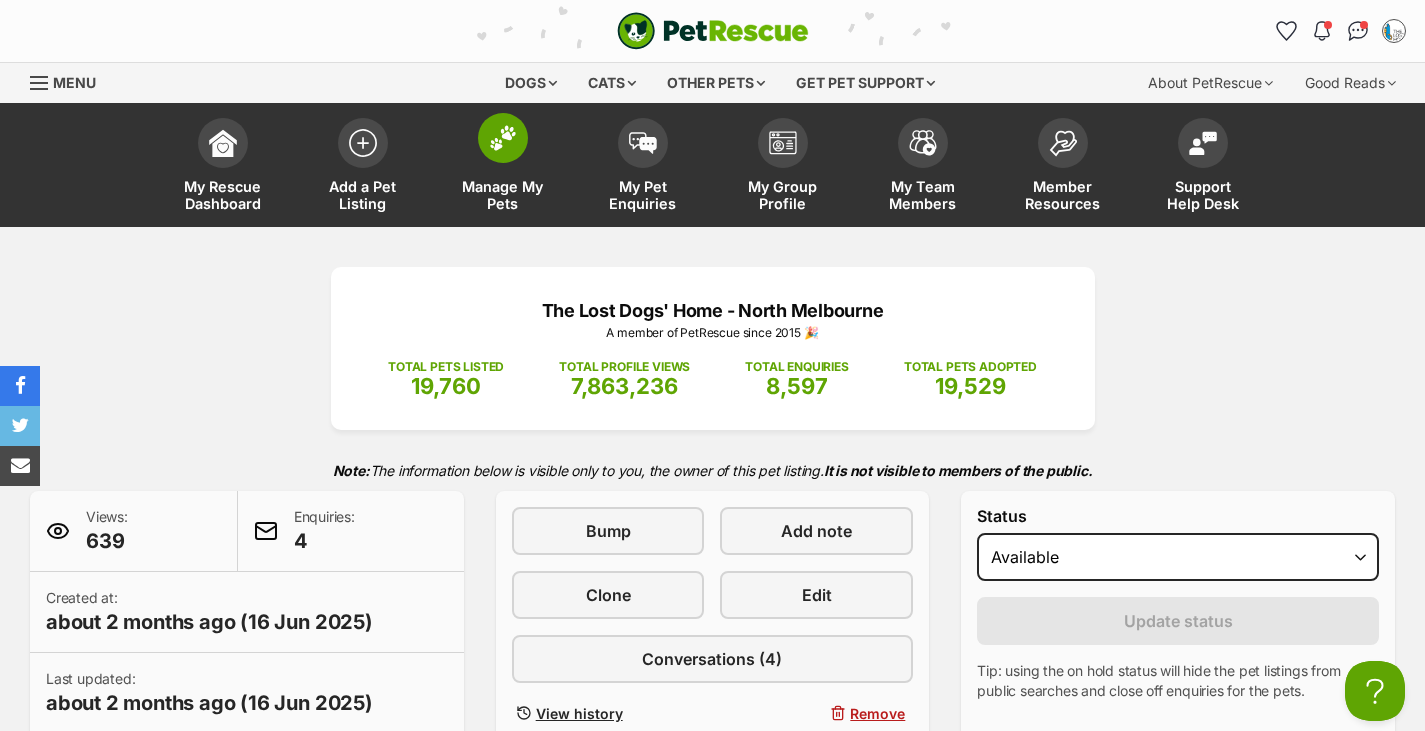 click on "Manage My Pets" at bounding box center (503, 195) 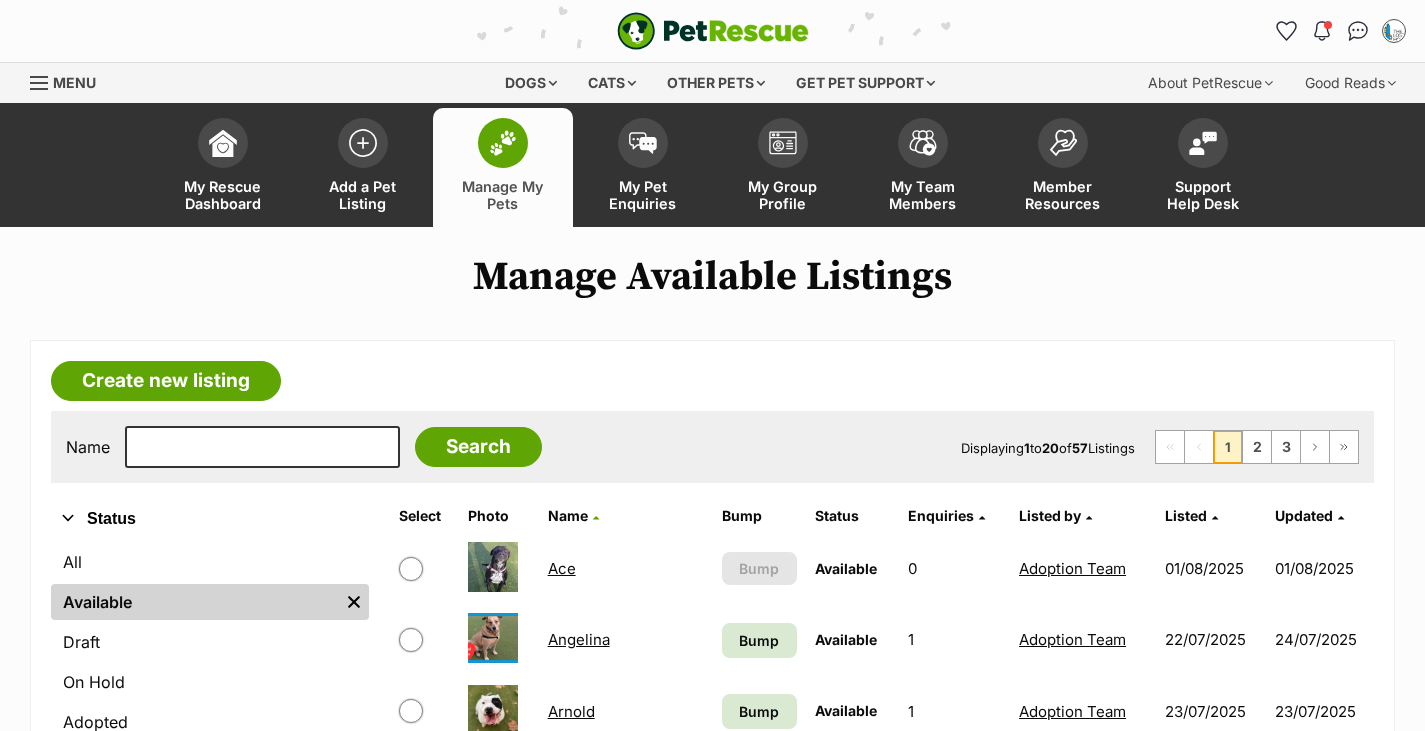 scroll, scrollTop: 0, scrollLeft: 0, axis: both 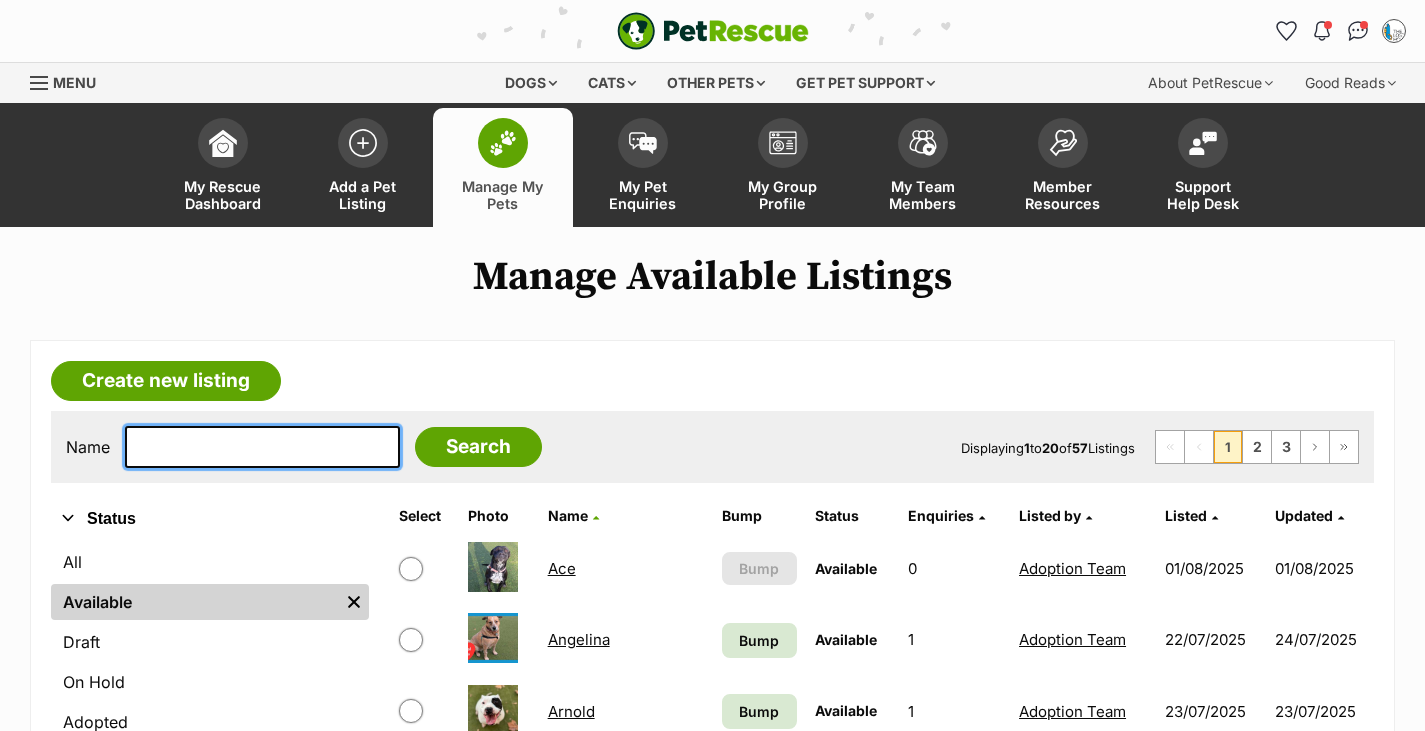 click at bounding box center [262, 447] 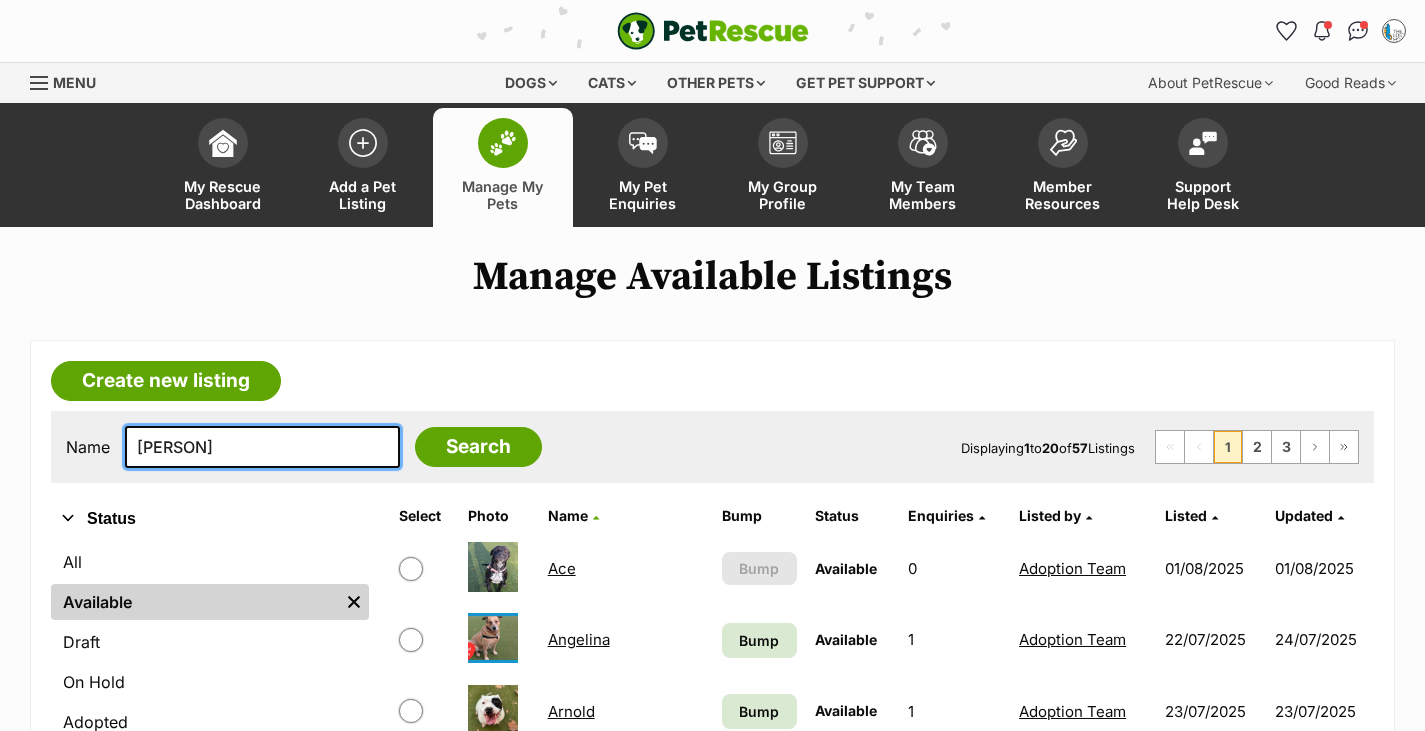 type on "kirby" 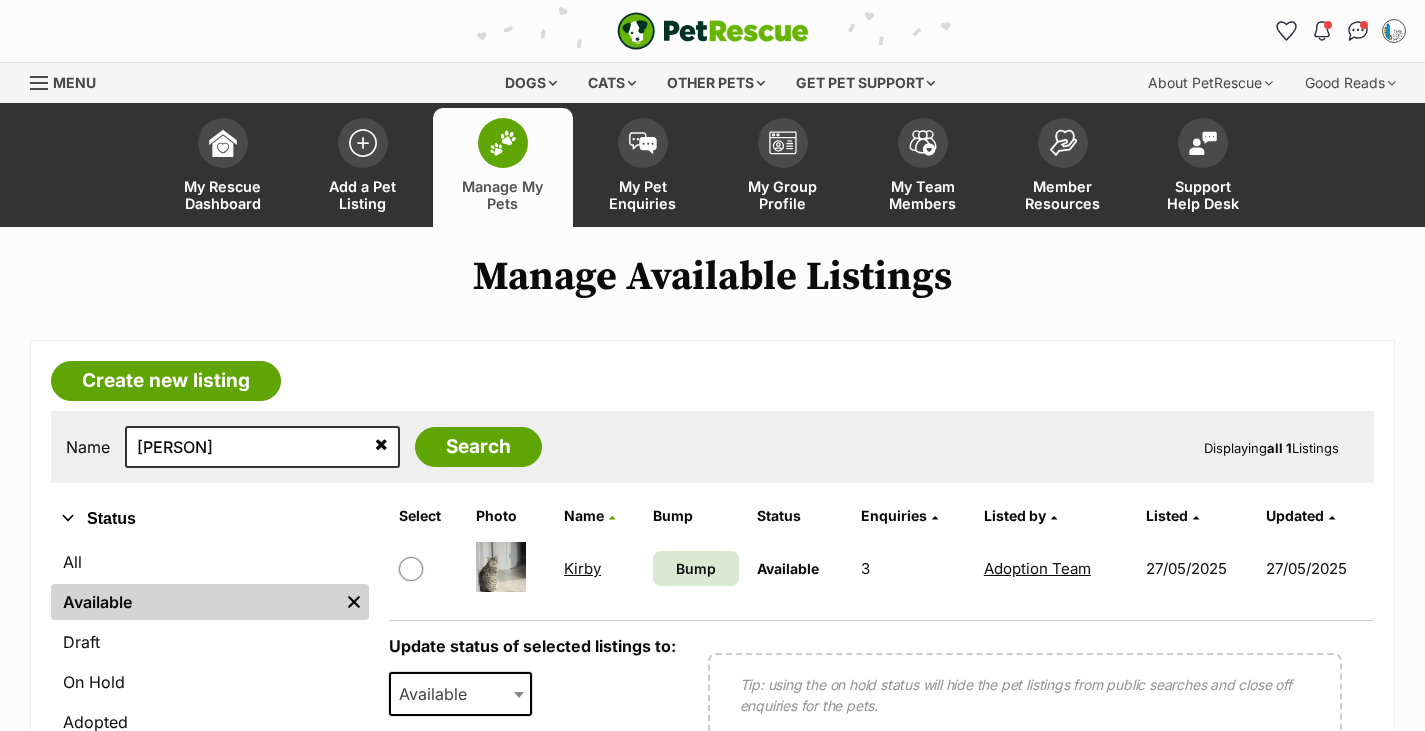 scroll, scrollTop: 0, scrollLeft: 0, axis: both 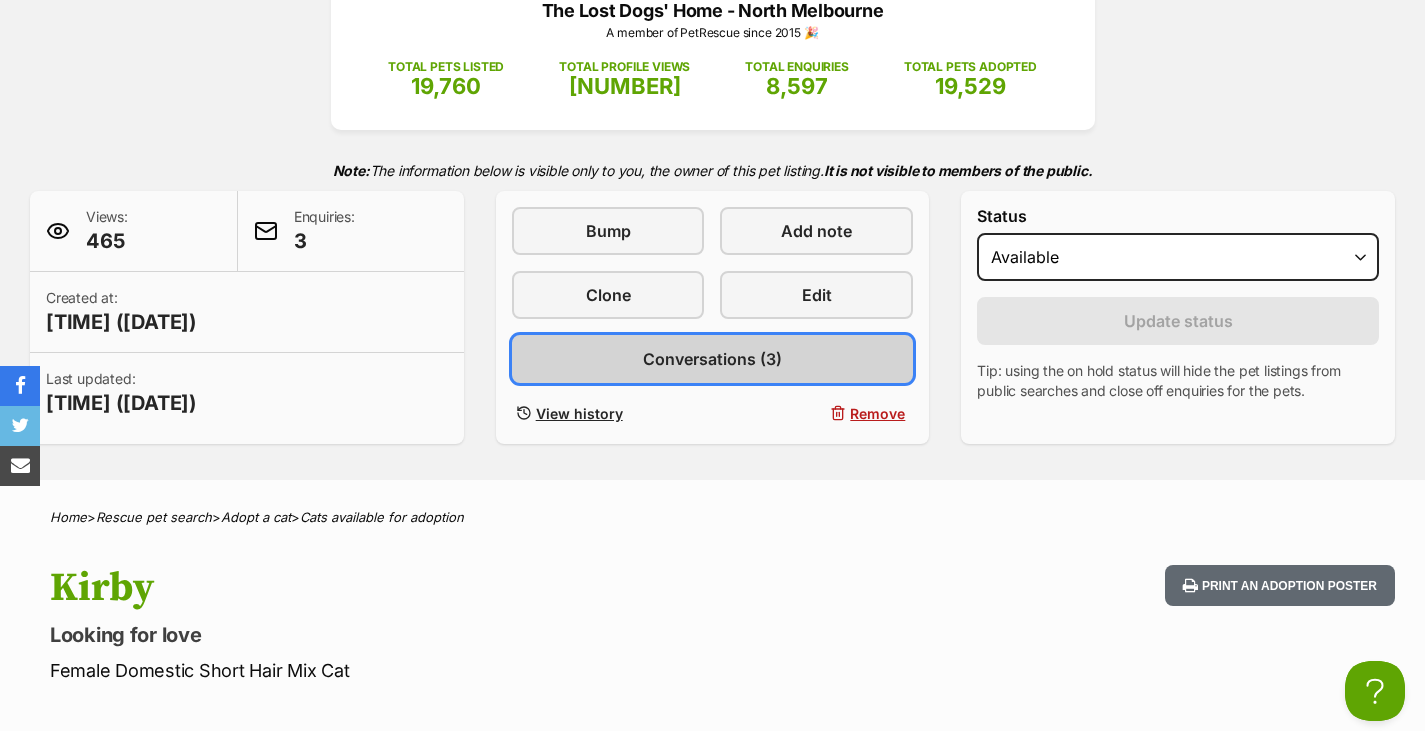 click on "Conversations (3)" at bounding box center (712, 359) 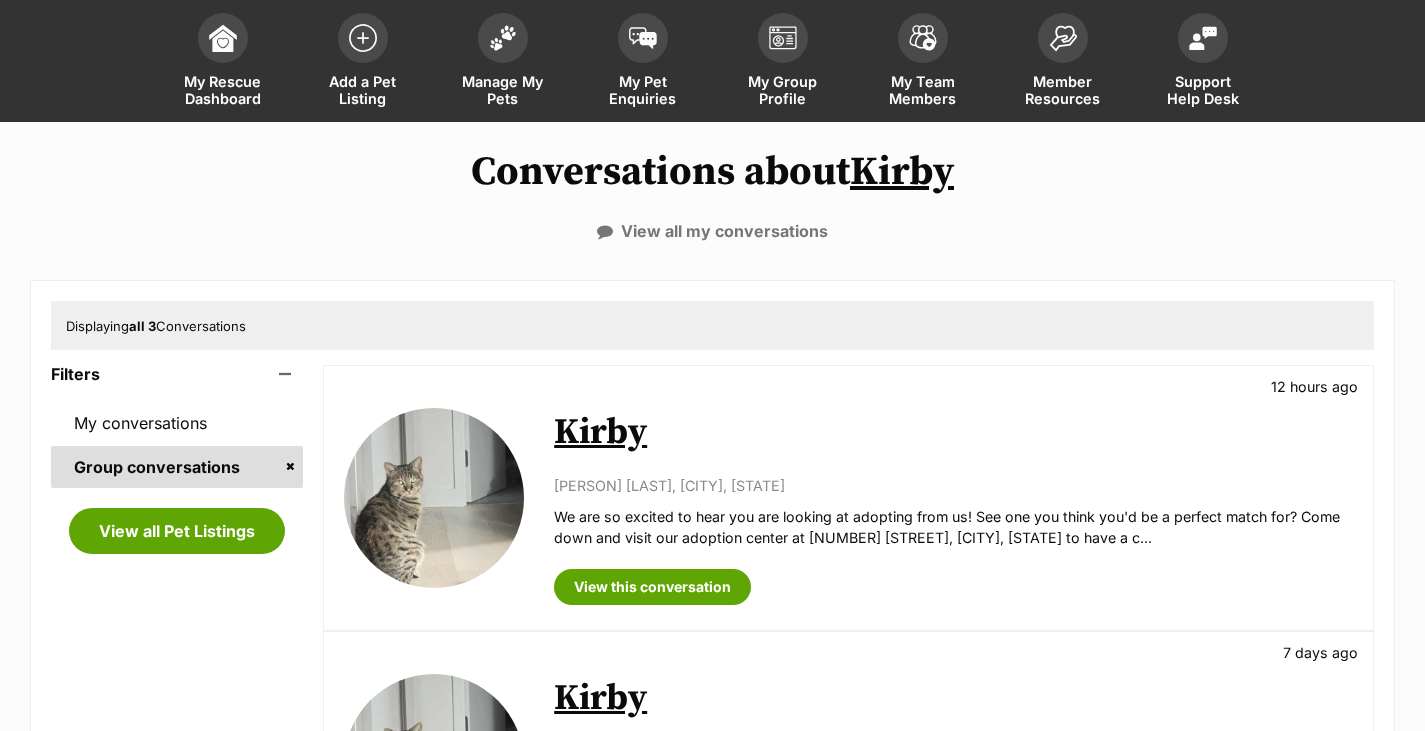 scroll, scrollTop: 0, scrollLeft: 0, axis: both 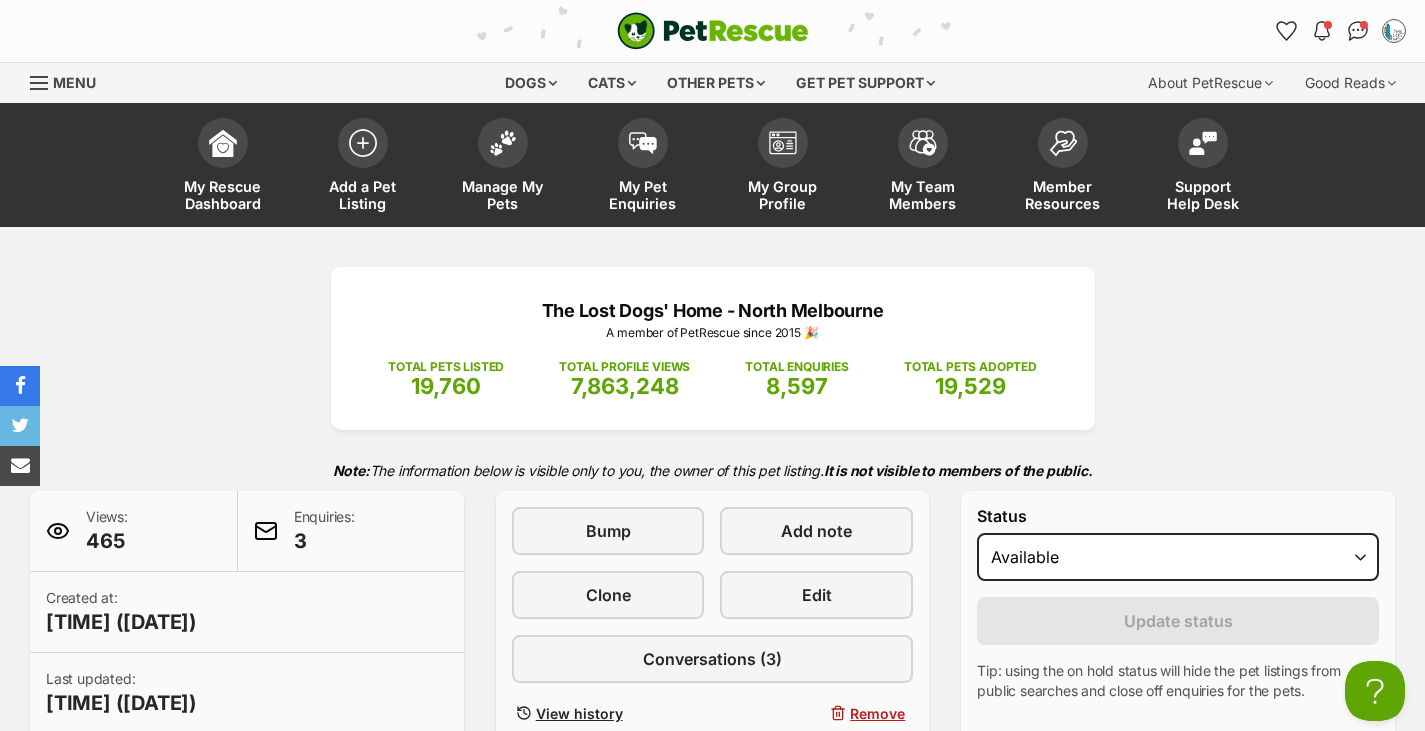 drag, startPoint x: 505, startPoint y: 166, endPoint x: 372, endPoint y: 103, distance: 147.16656 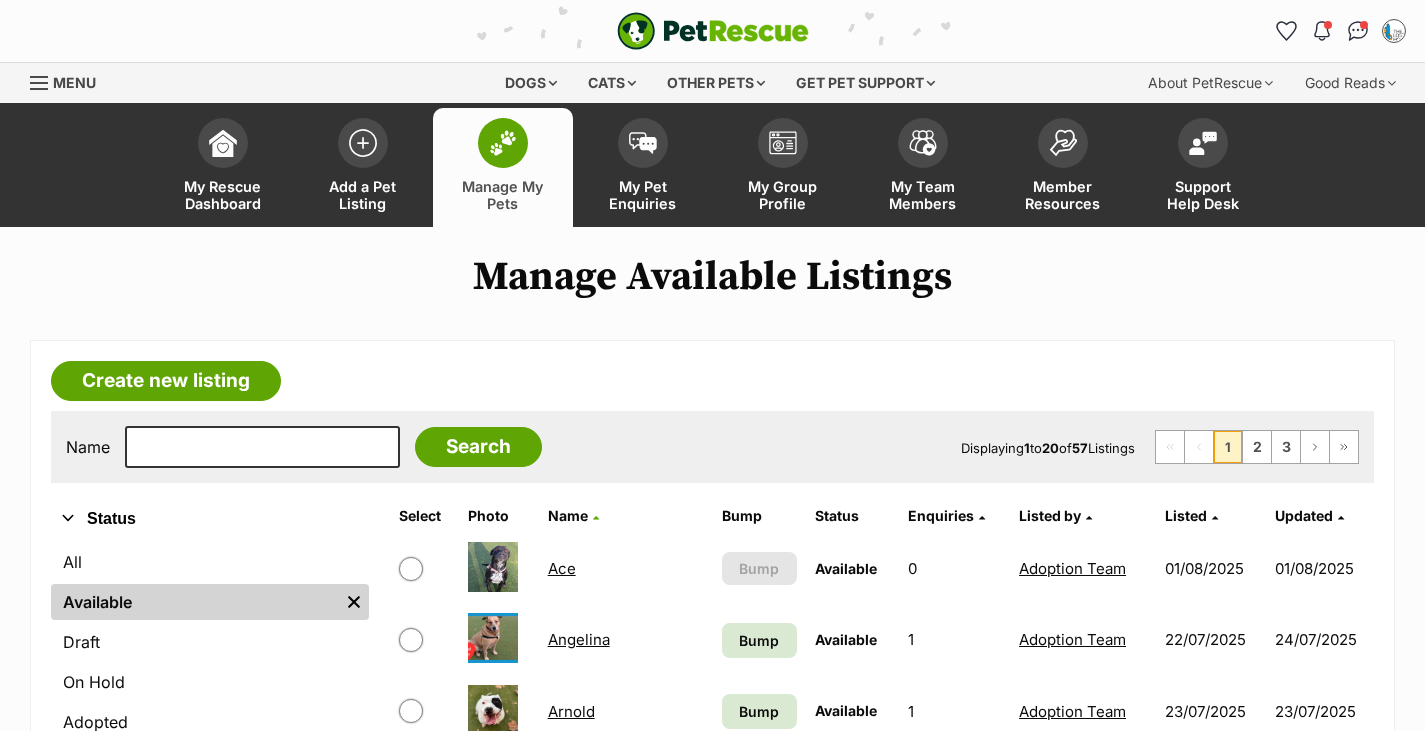 scroll, scrollTop: 0, scrollLeft: 0, axis: both 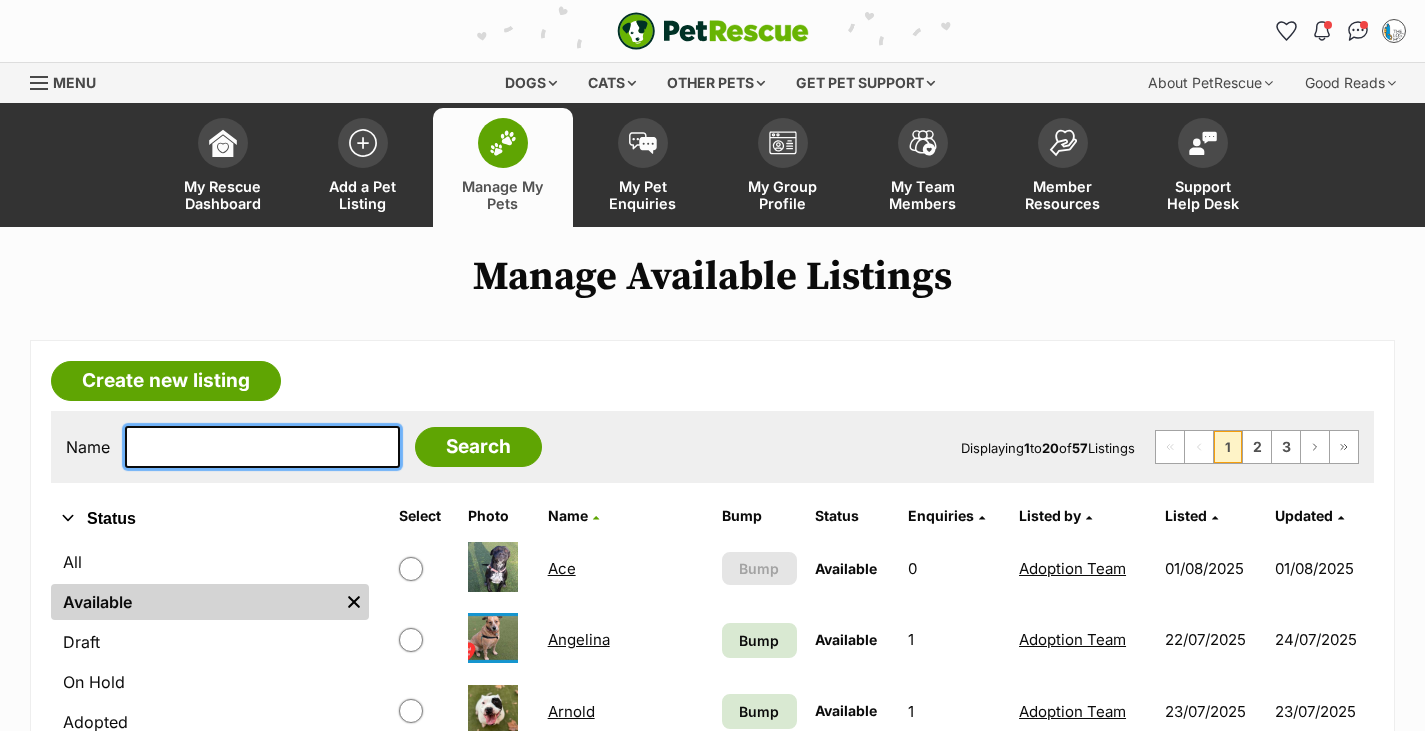 click at bounding box center [262, 447] 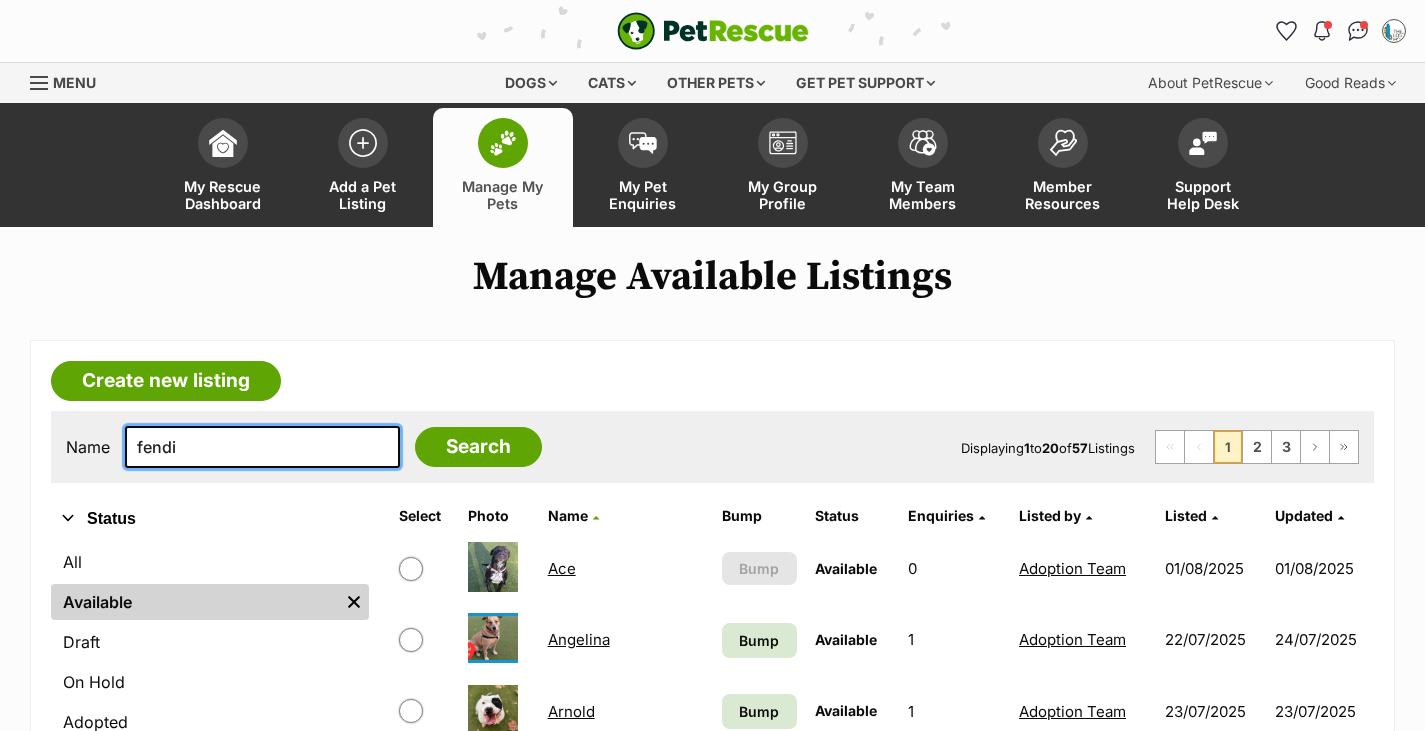 type on "fendi" 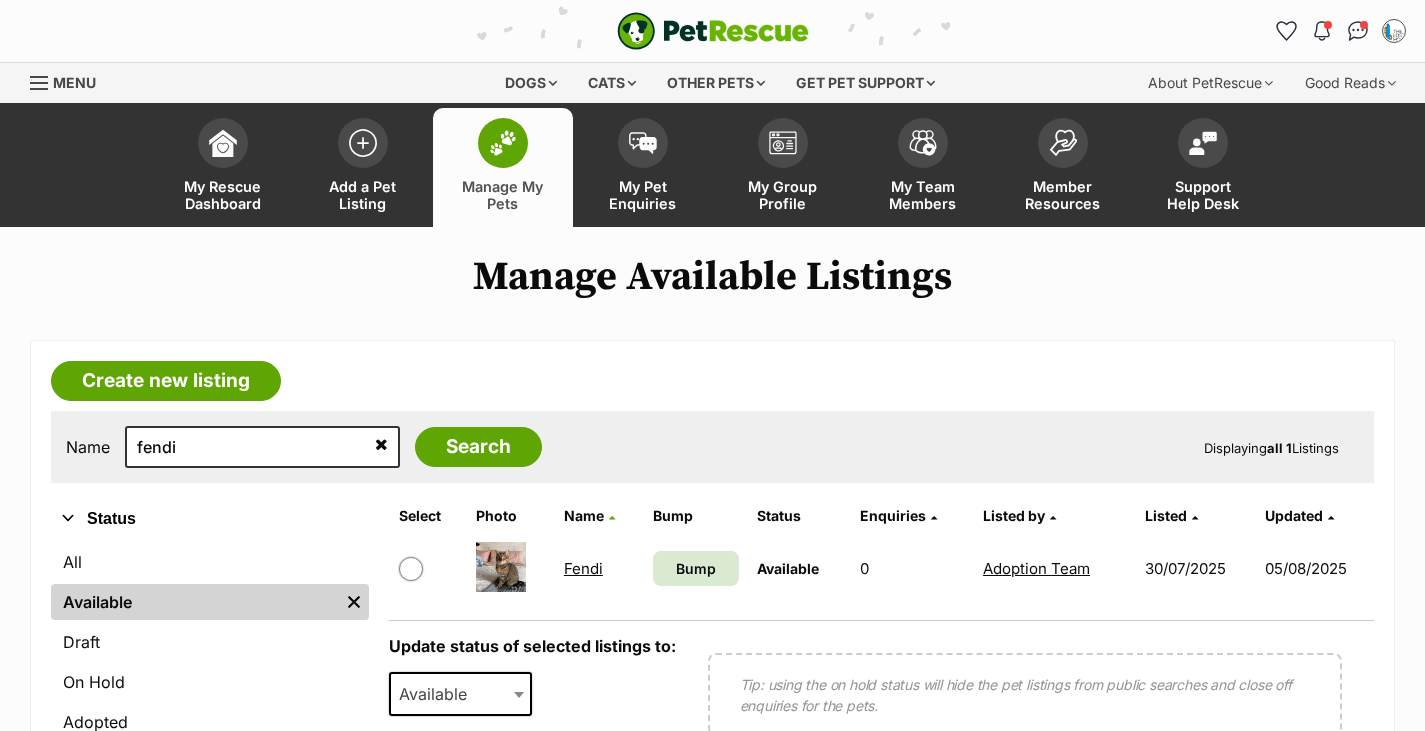 scroll, scrollTop: 0, scrollLeft: 0, axis: both 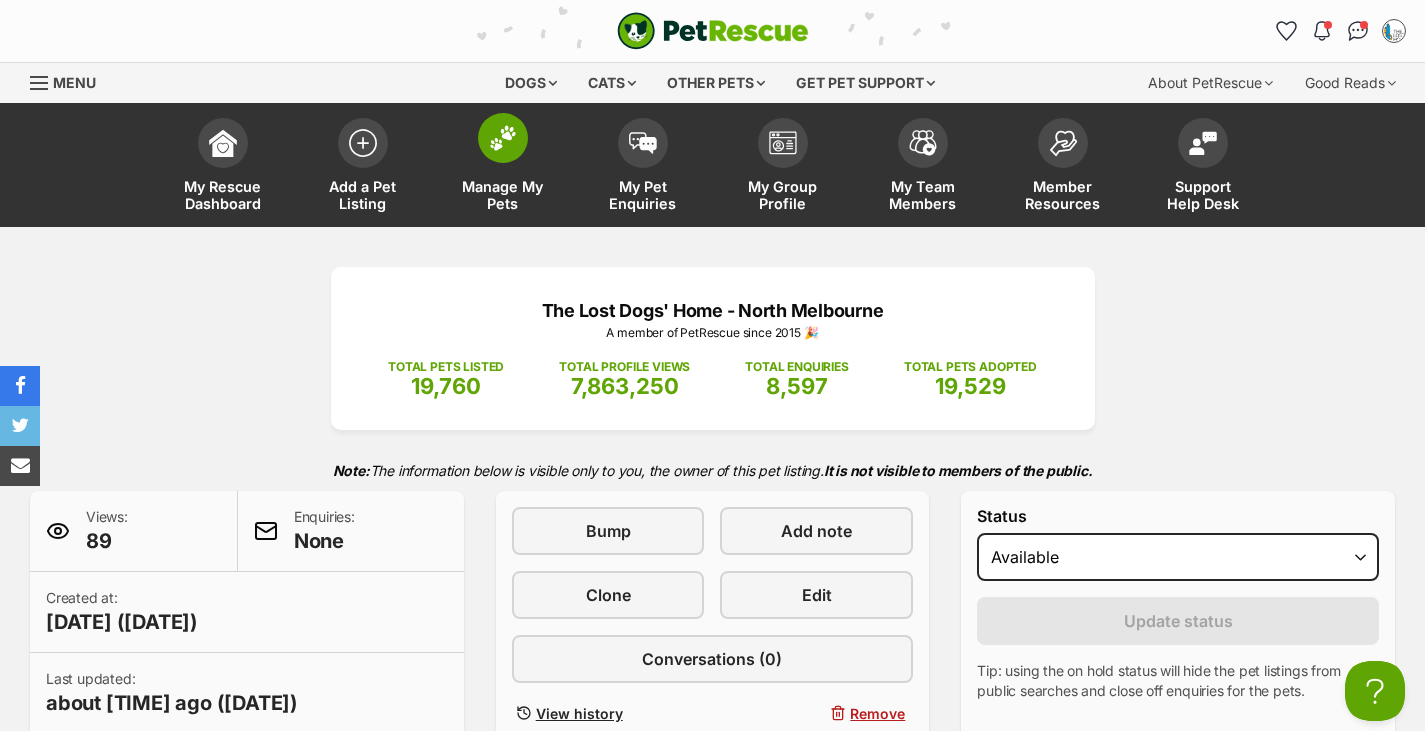 click on "Manage My Pets" at bounding box center (503, 195) 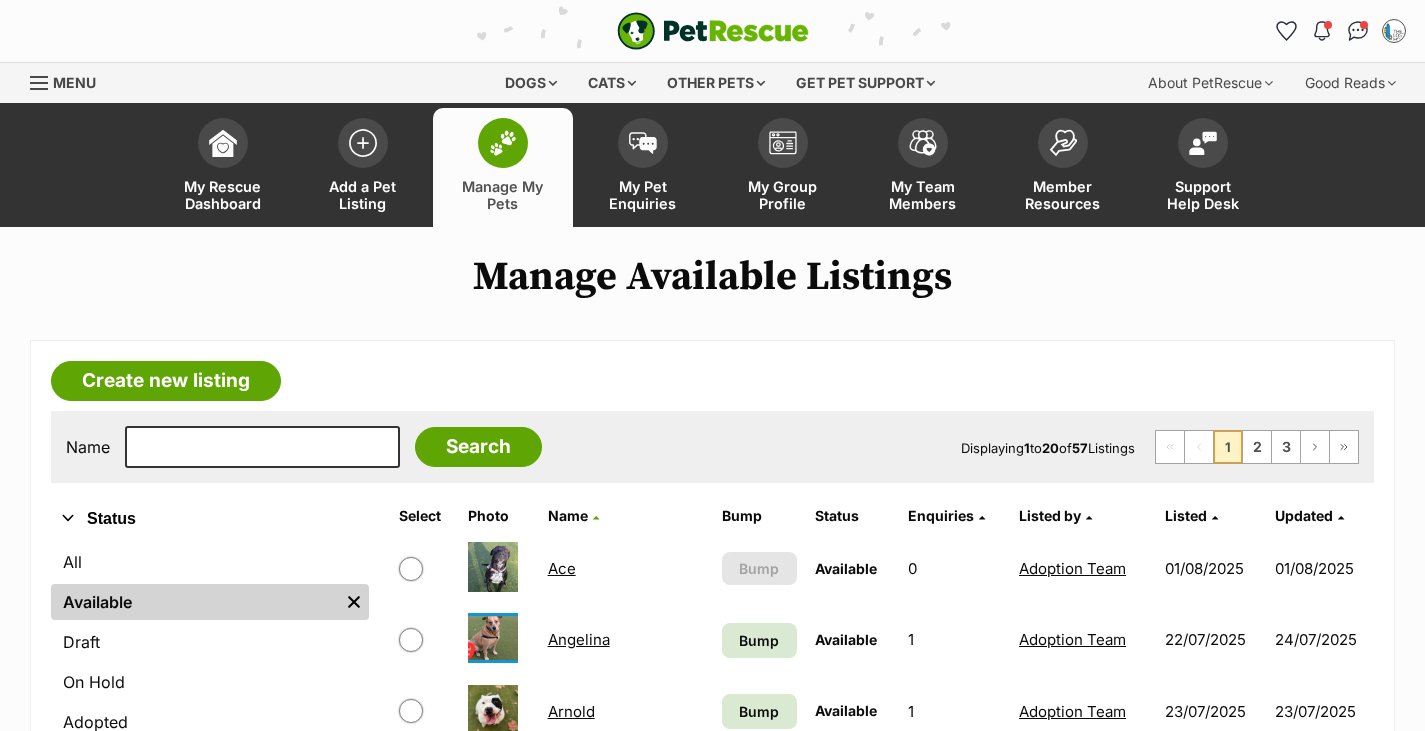scroll, scrollTop: 0, scrollLeft: 0, axis: both 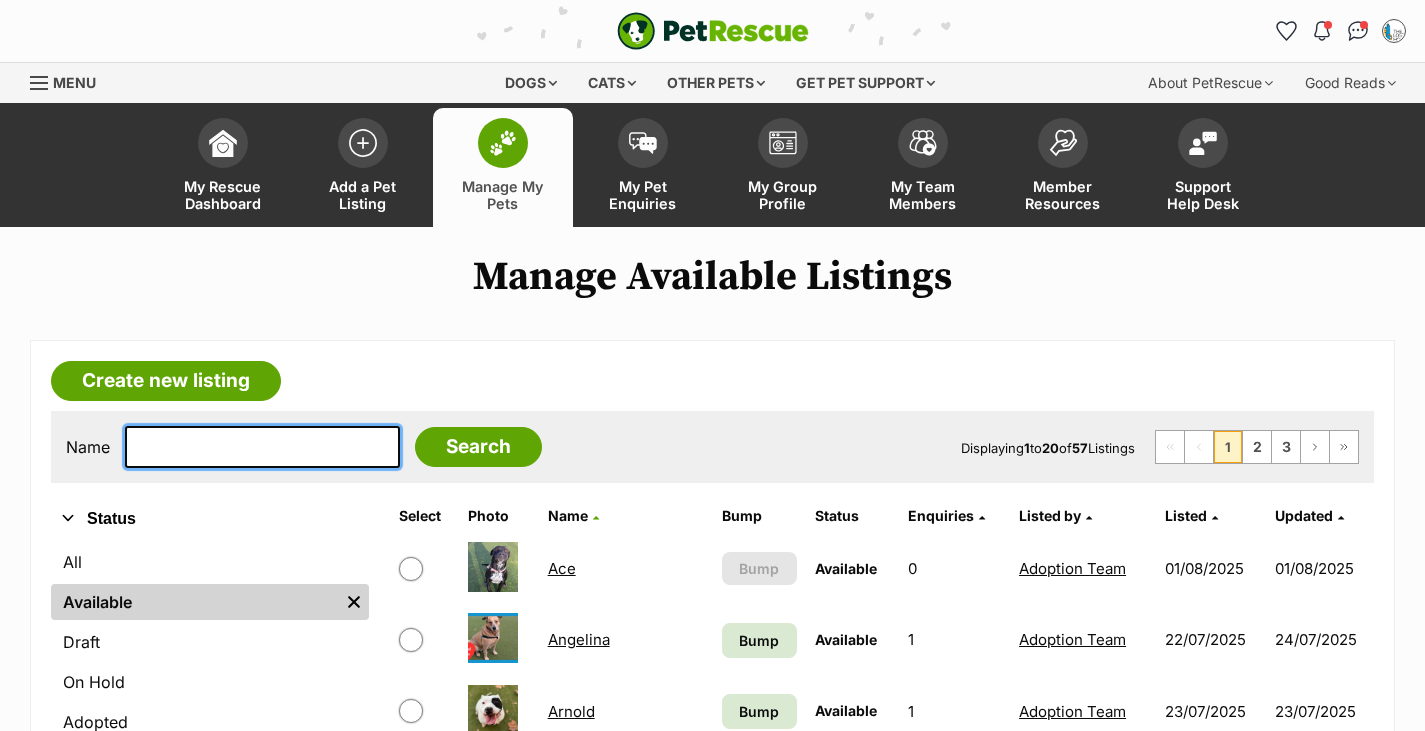 click at bounding box center [262, 447] 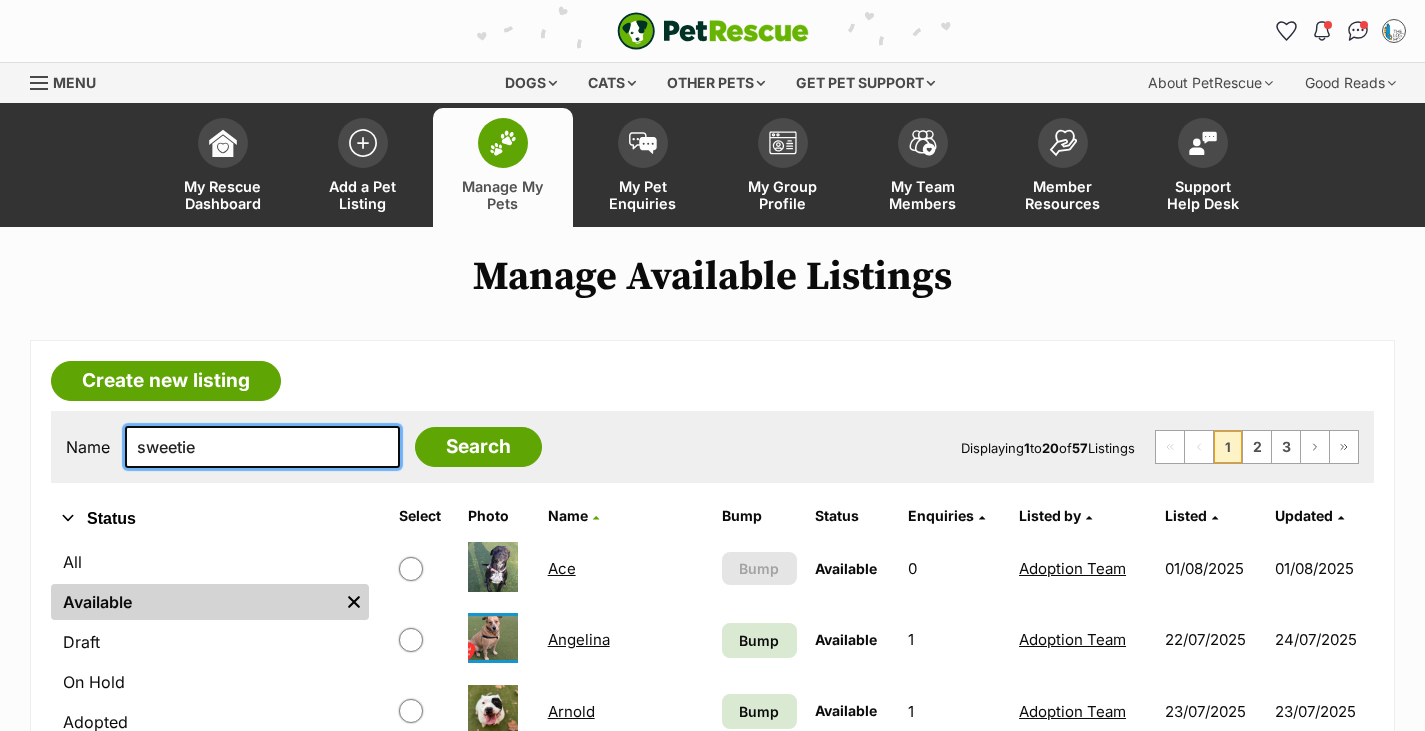 type on "sweetie" 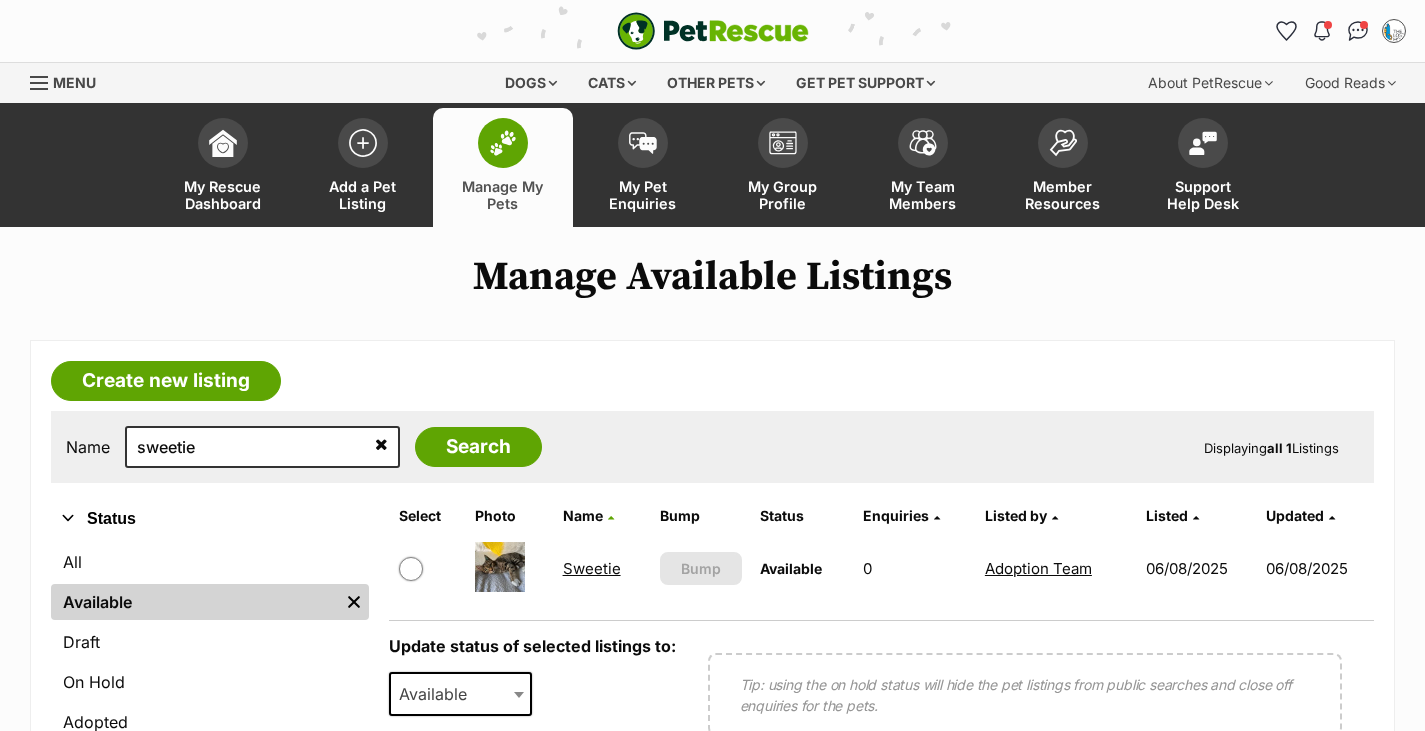 scroll, scrollTop: 0, scrollLeft: 0, axis: both 